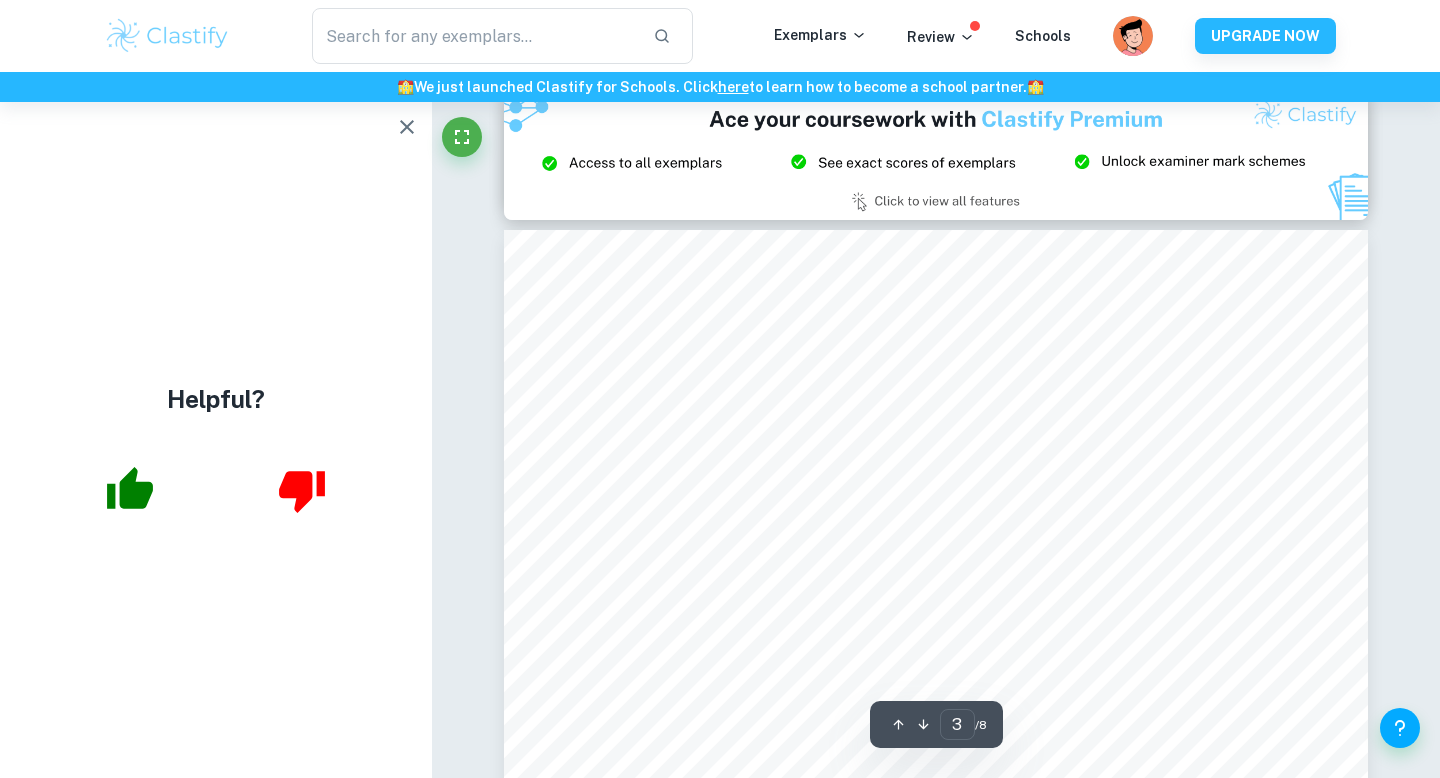 scroll, scrollTop: 2641, scrollLeft: 0, axis: vertical 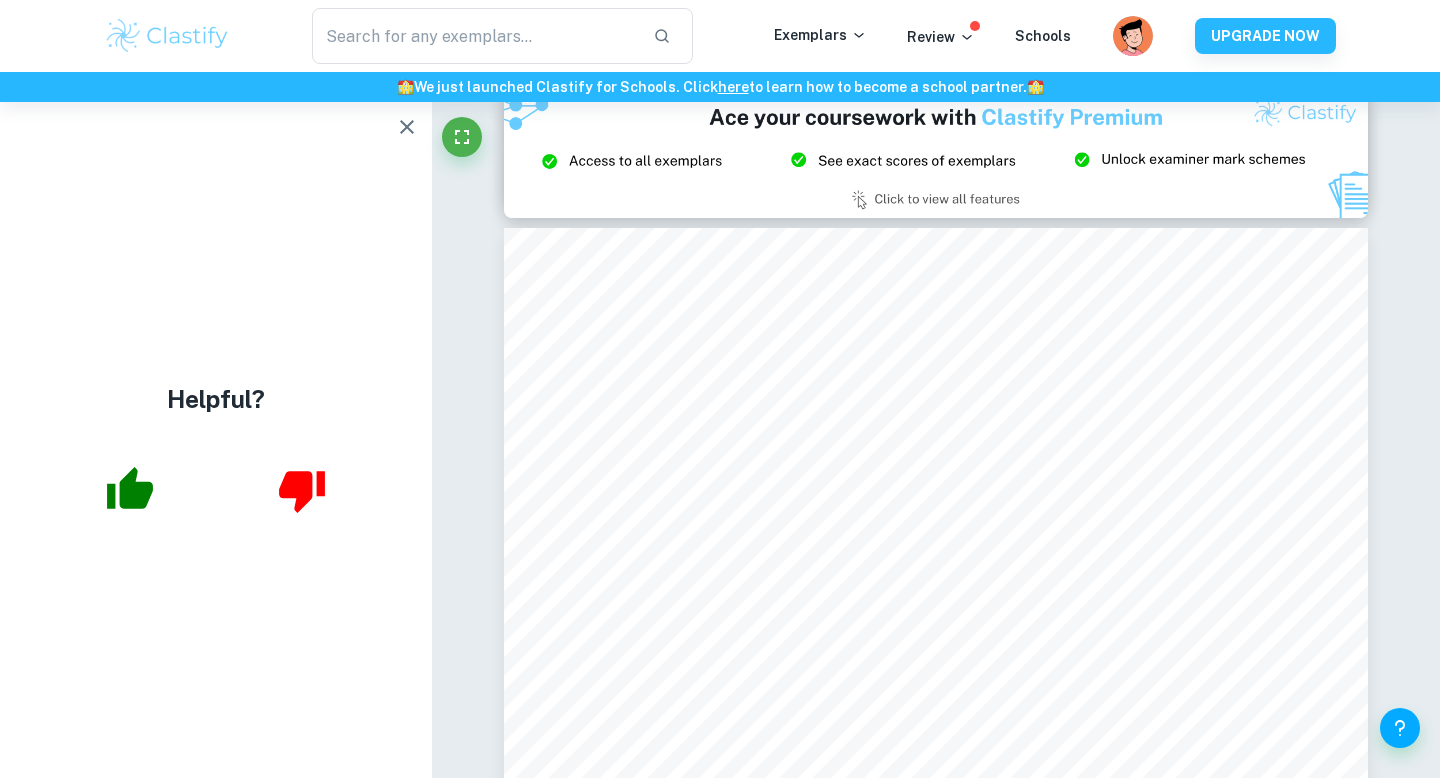 click at bounding box center (407, 127) 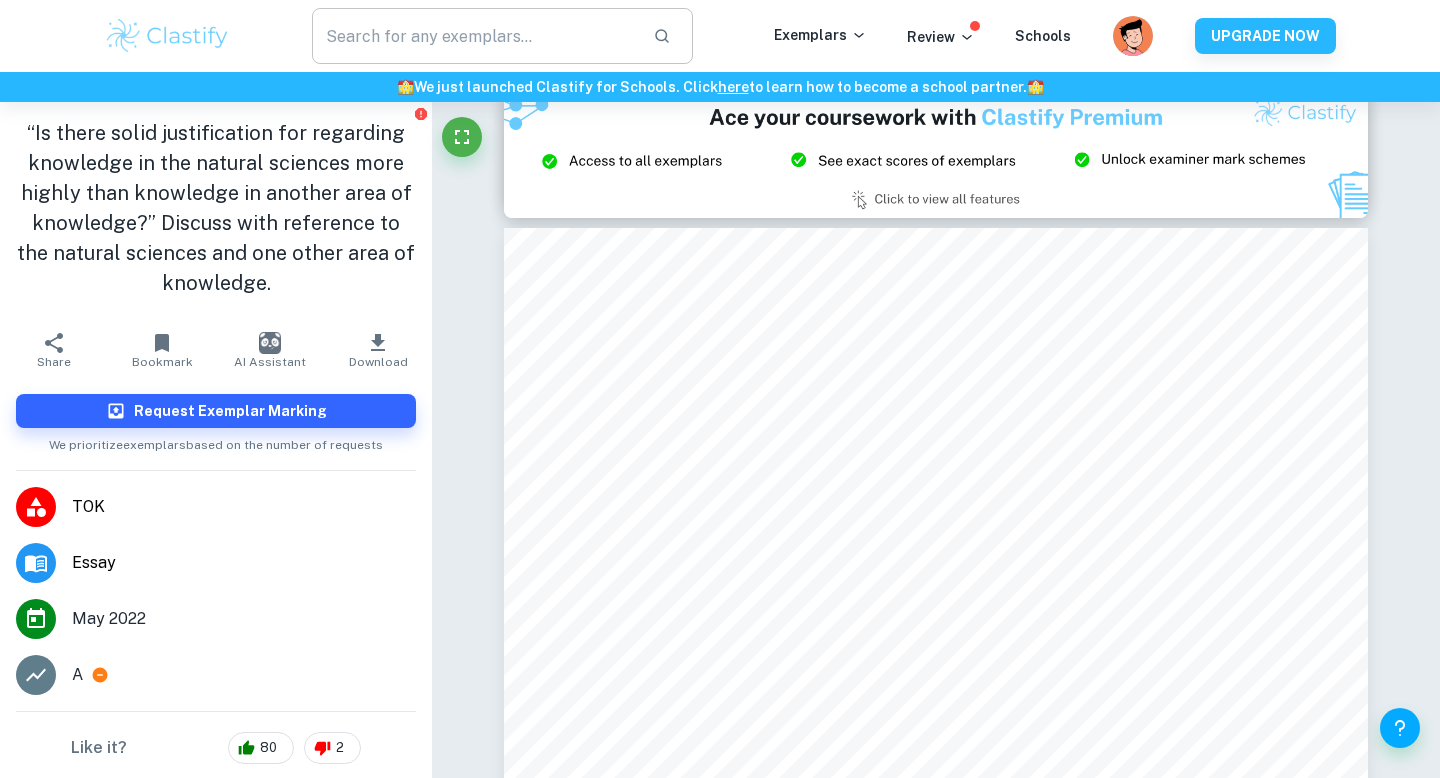click at bounding box center [474, 36] 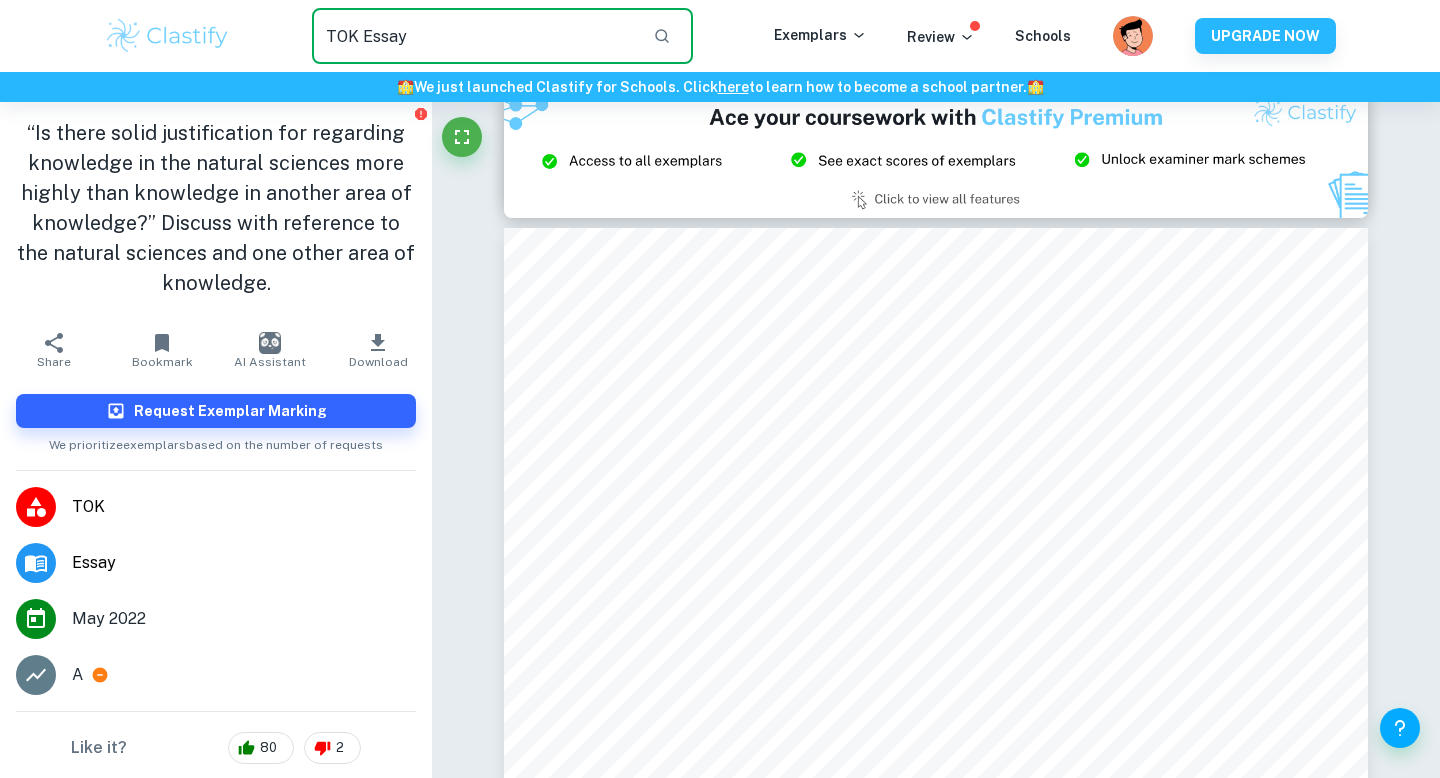 type on "TOK Essay" 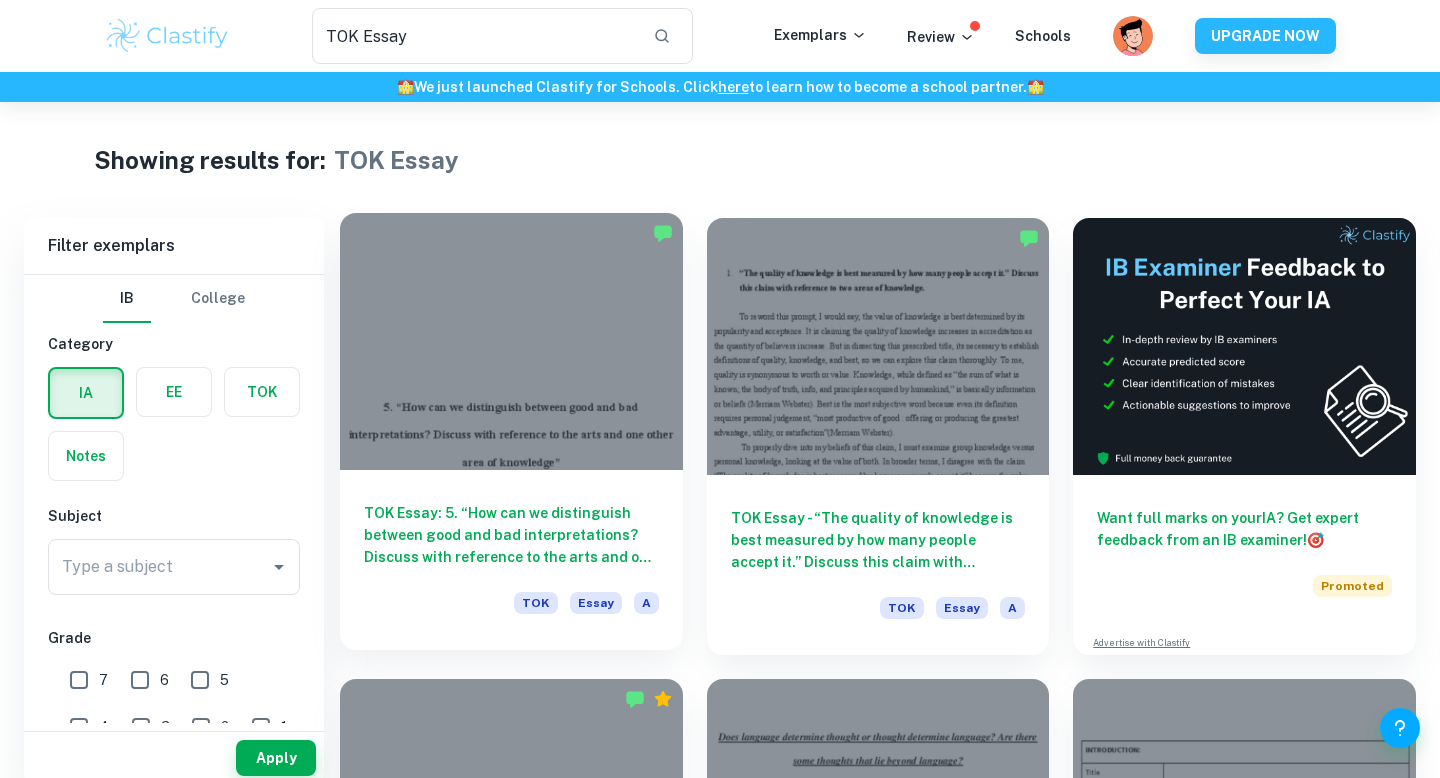 scroll, scrollTop: 24, scrollLeft: 0, axis: vertical 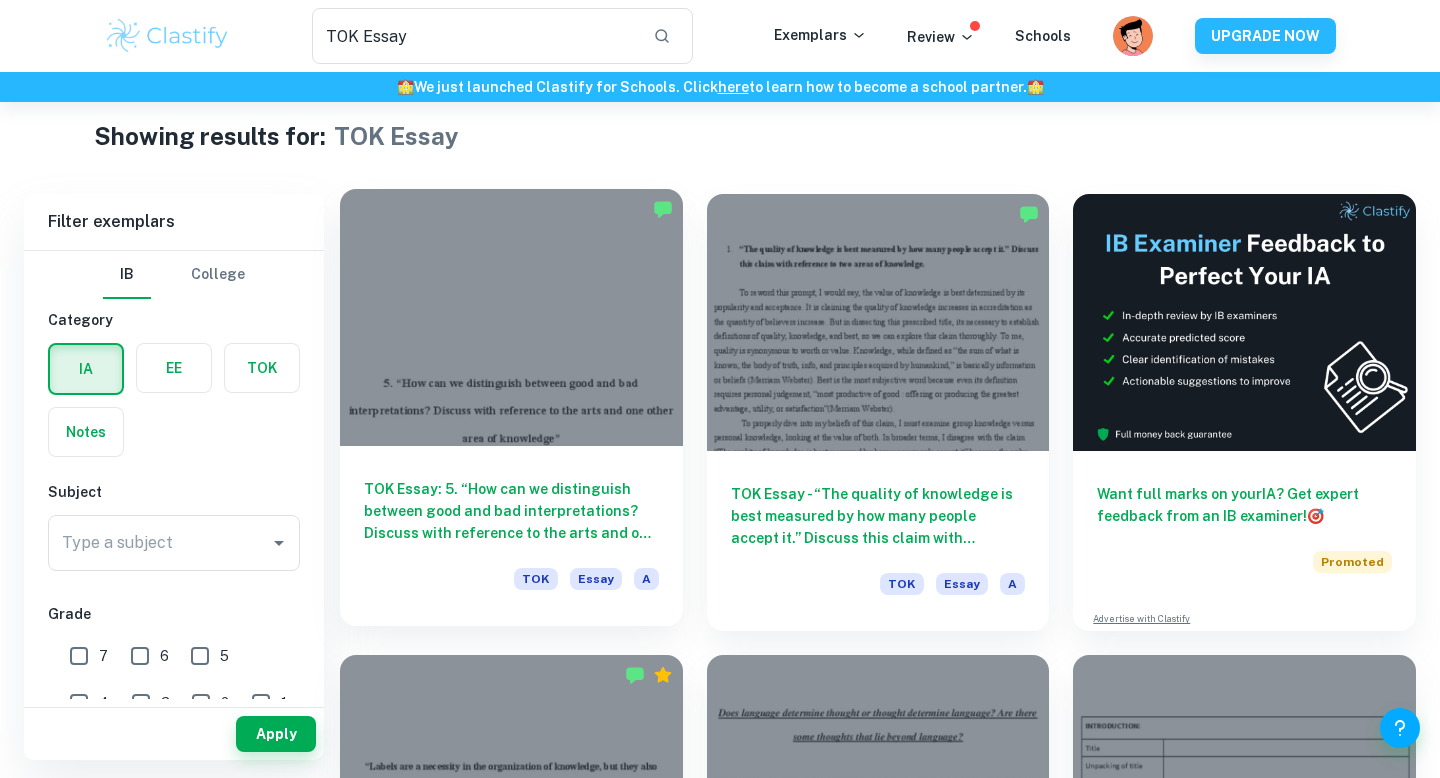 click at bounding box center [511, 317] 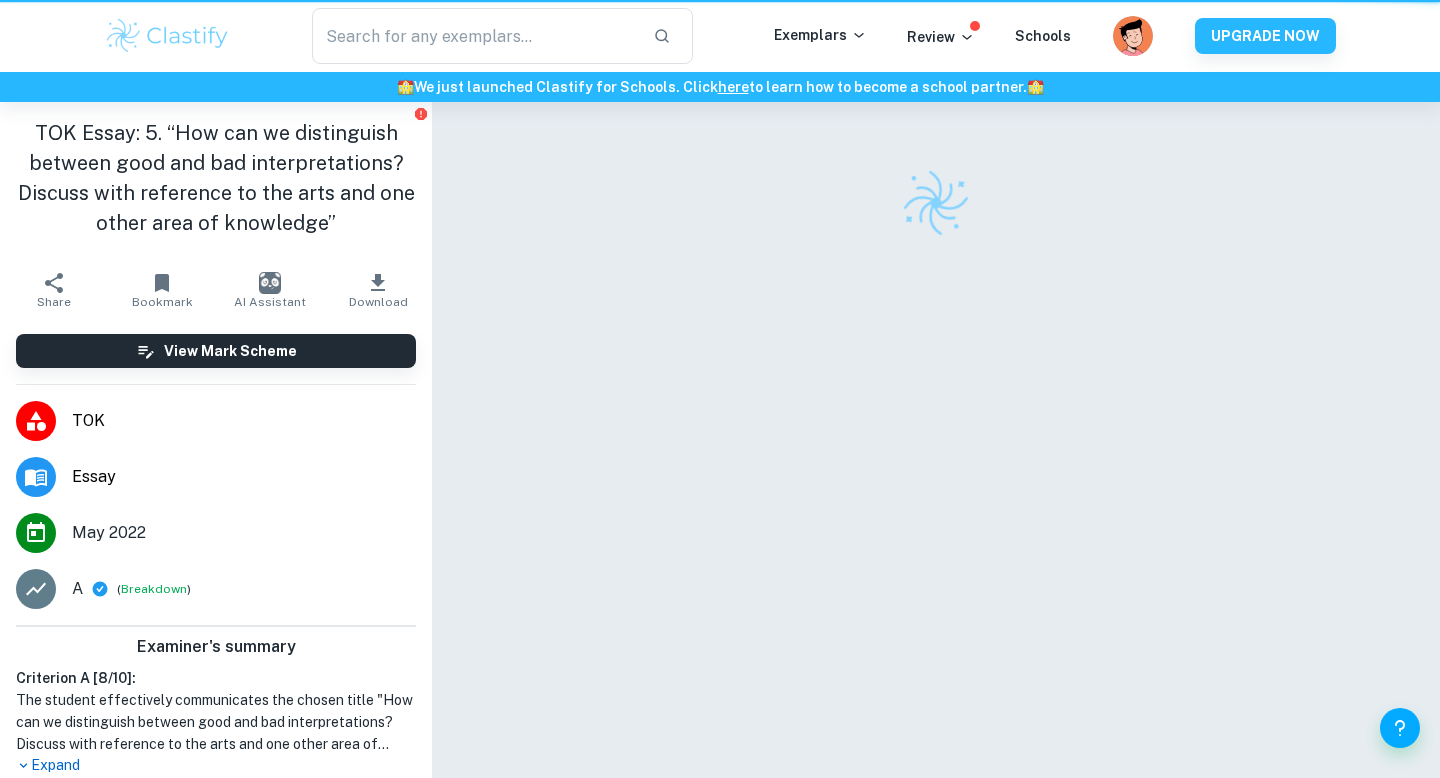 scroll, scrollTop: 0, scrollLeft: 0, axis: both 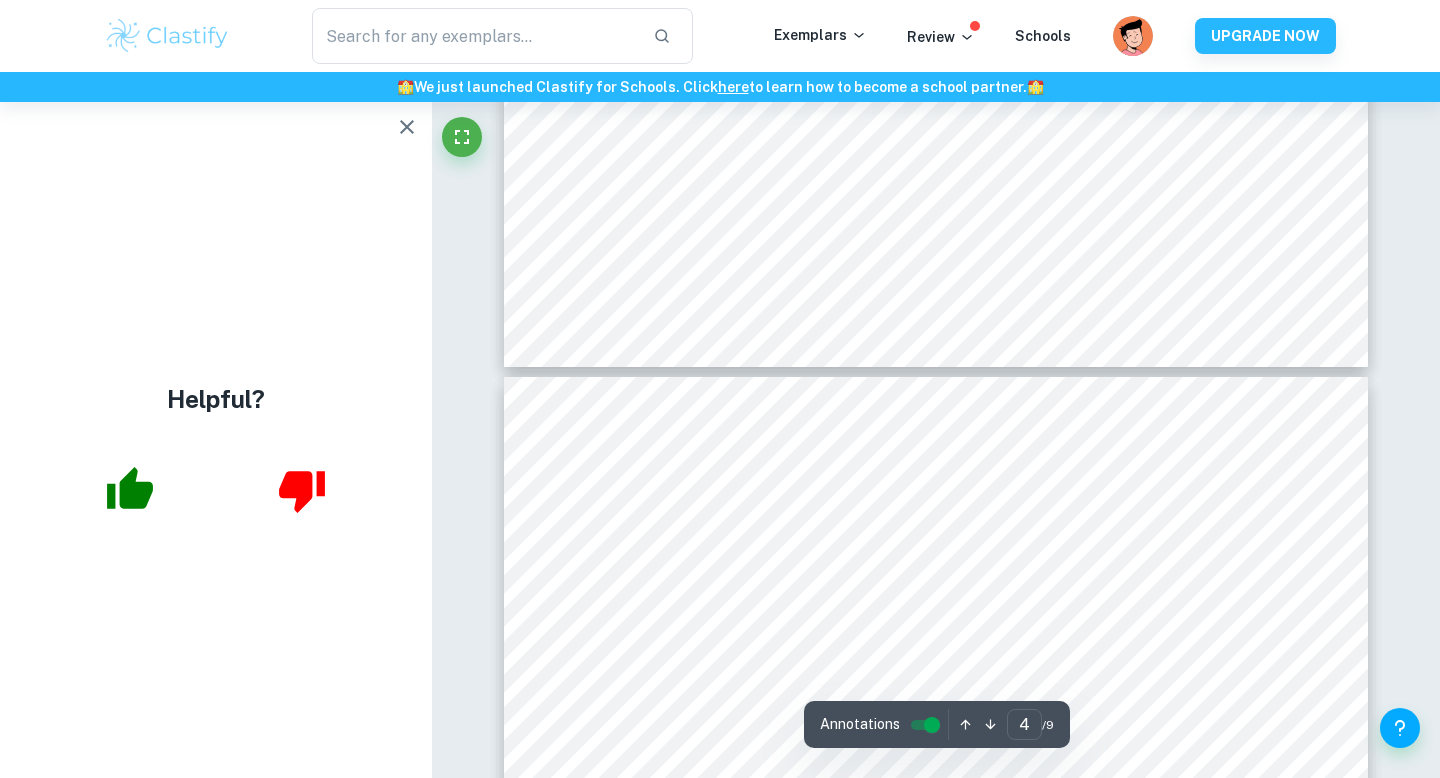 click at bounding box center (407, 127) 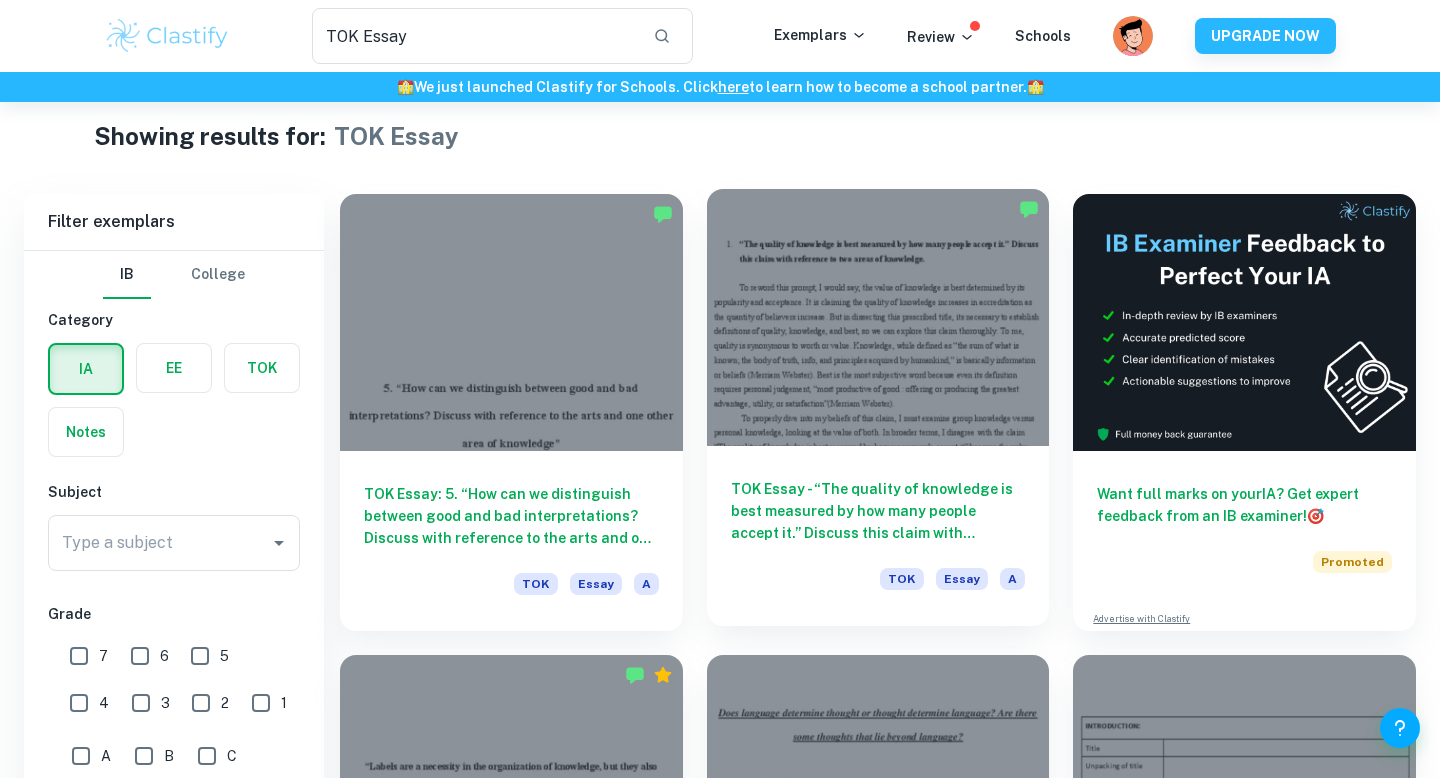 scroll, scrollTop: 562, scrollLeft: 0, axis: vertical 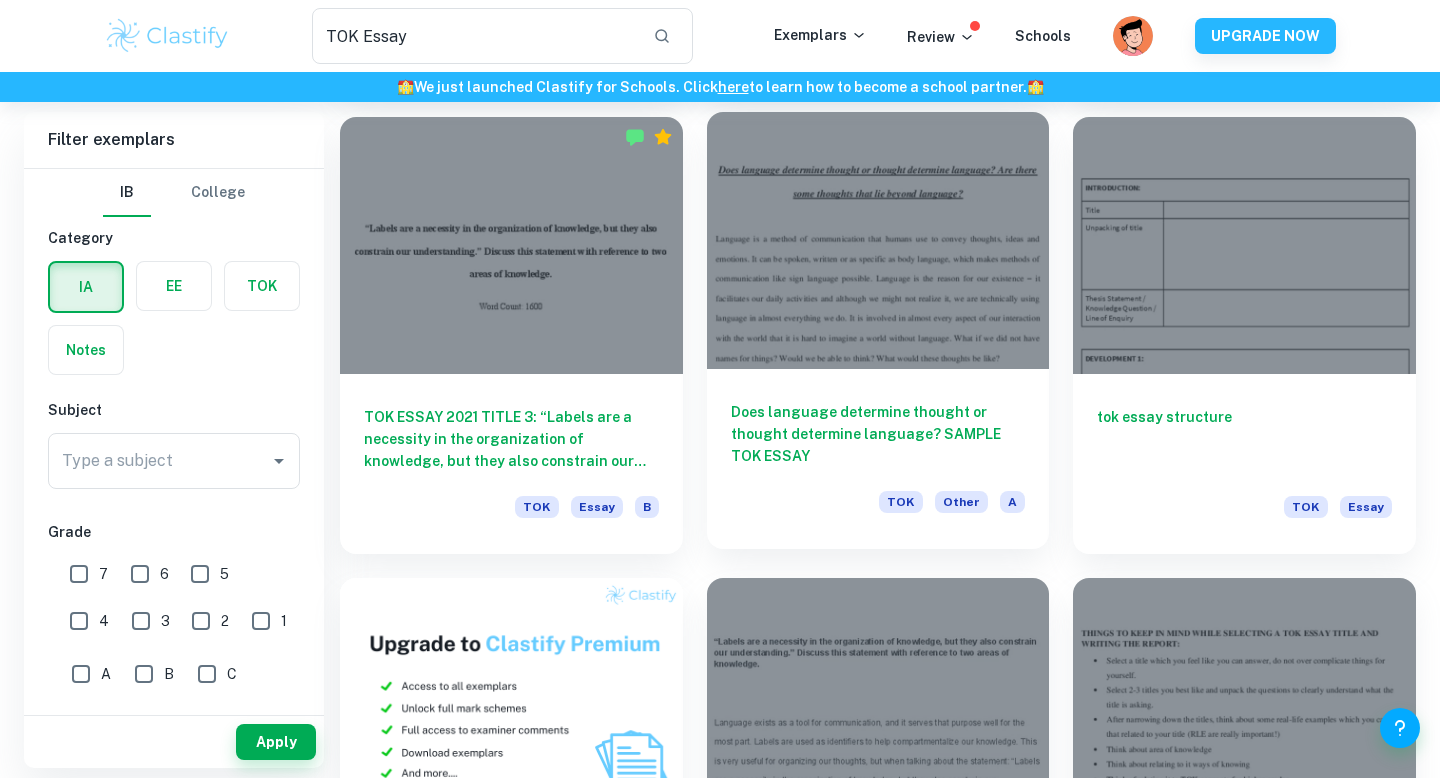 click at bounding box center (878, 240) 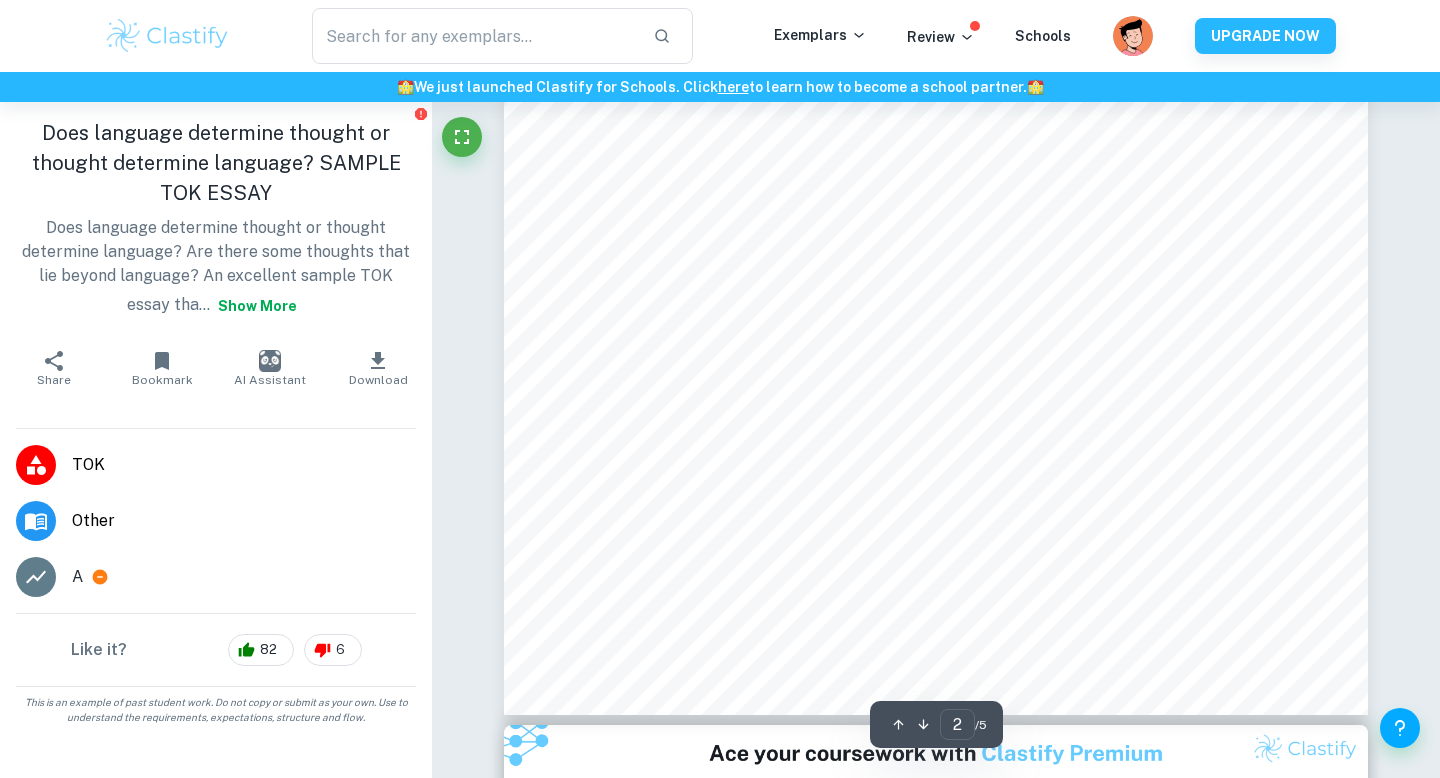 scroll, scrollTop: 1996, scrollLeft: 0, axis: vertical 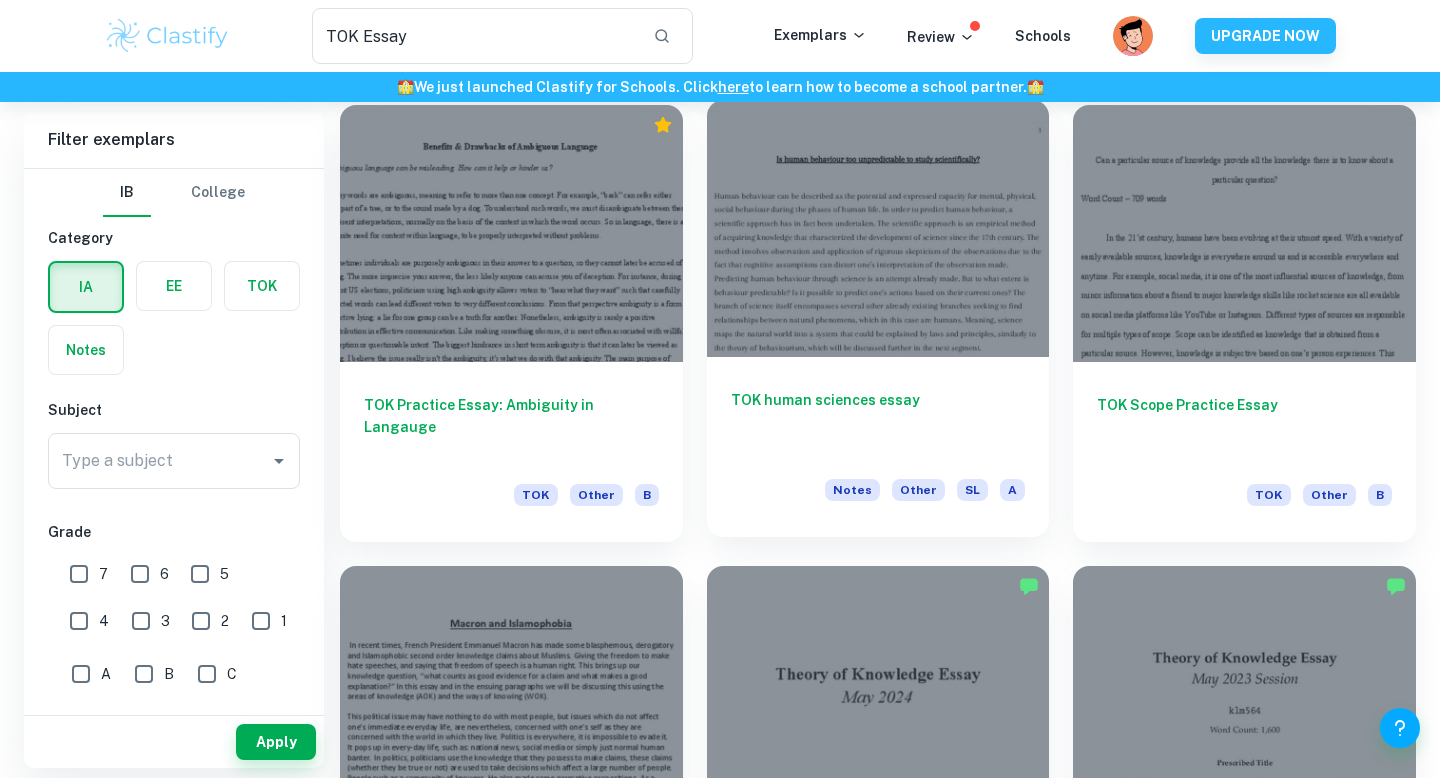 click at bounding box center [878, 228] 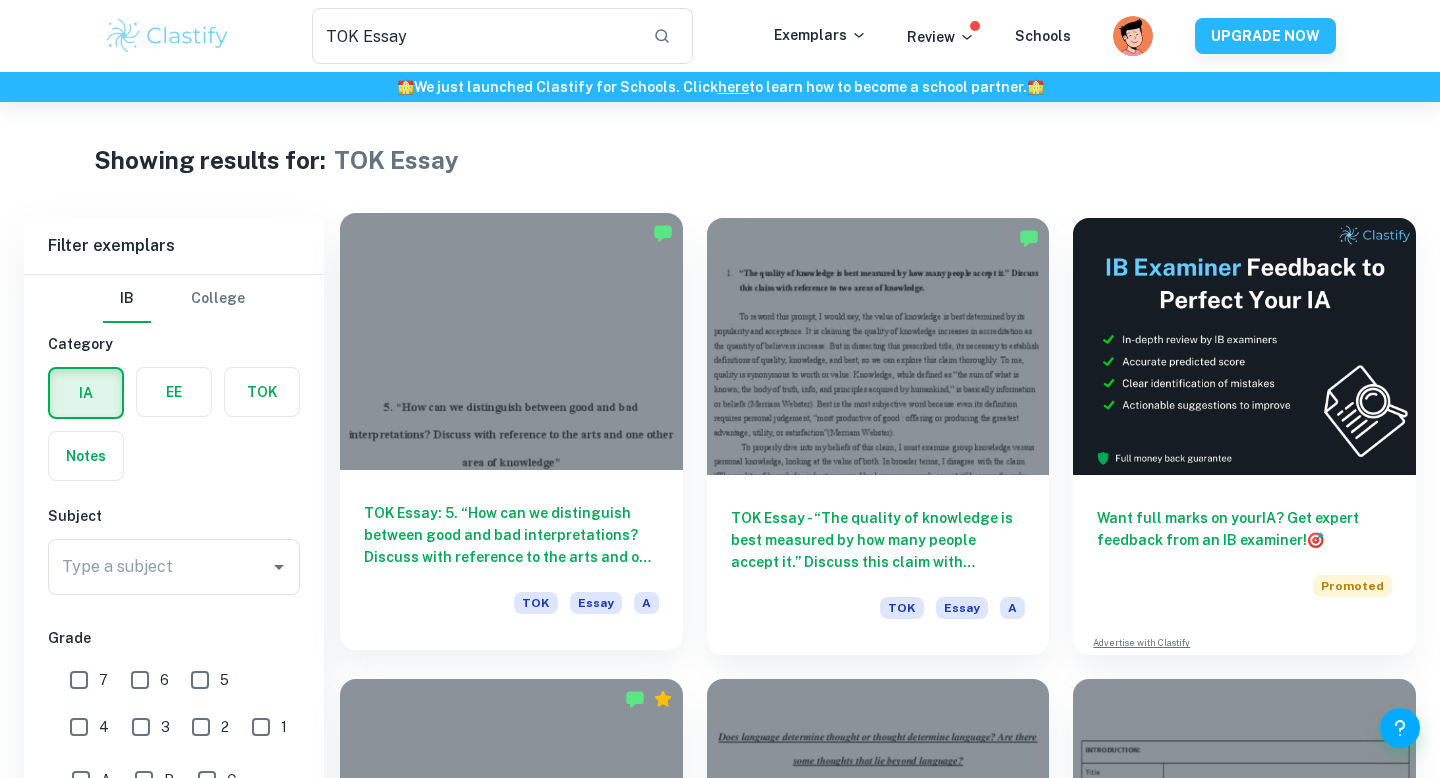 scroll, scrollTop: 317, scrollLeft: 0, axis: vertical 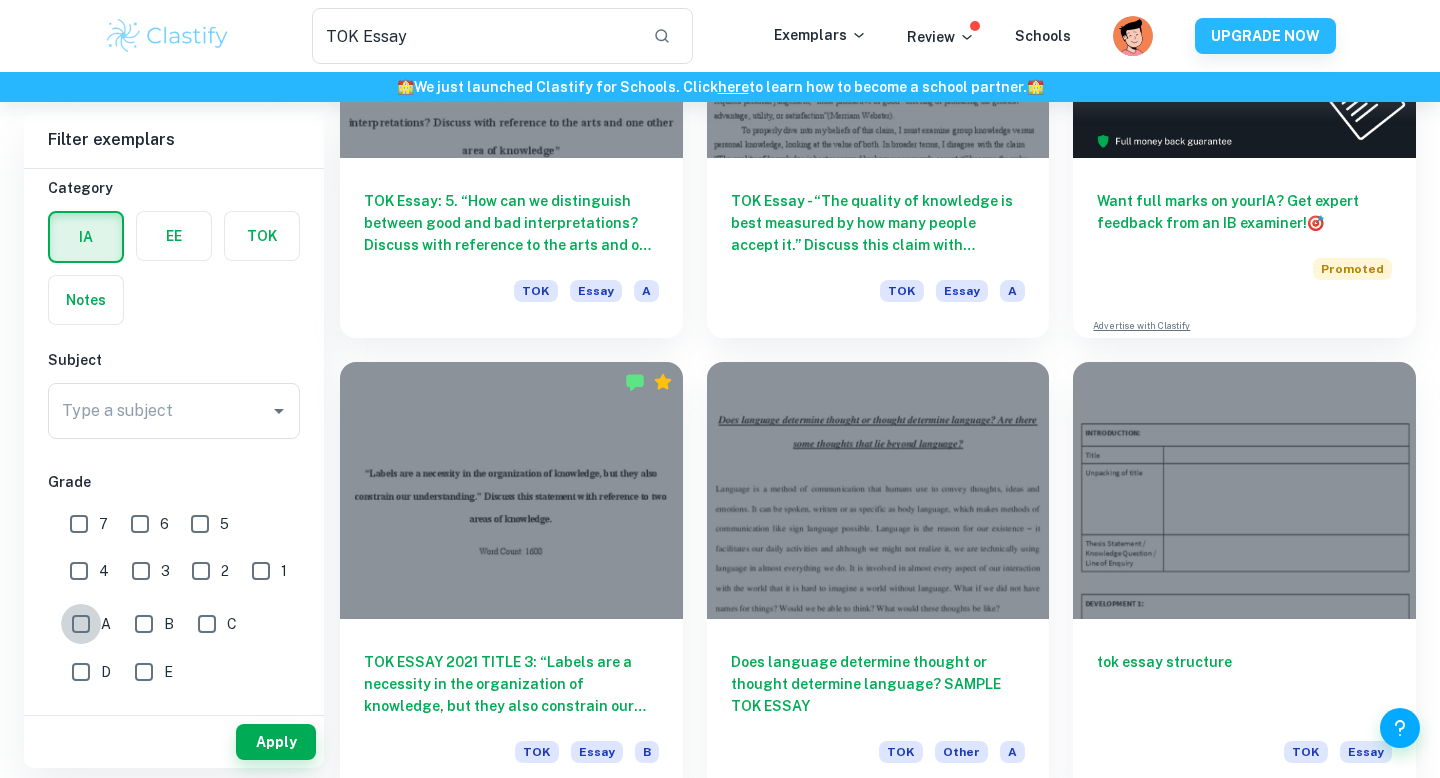 click on "A" at bounding box center (81, 624) 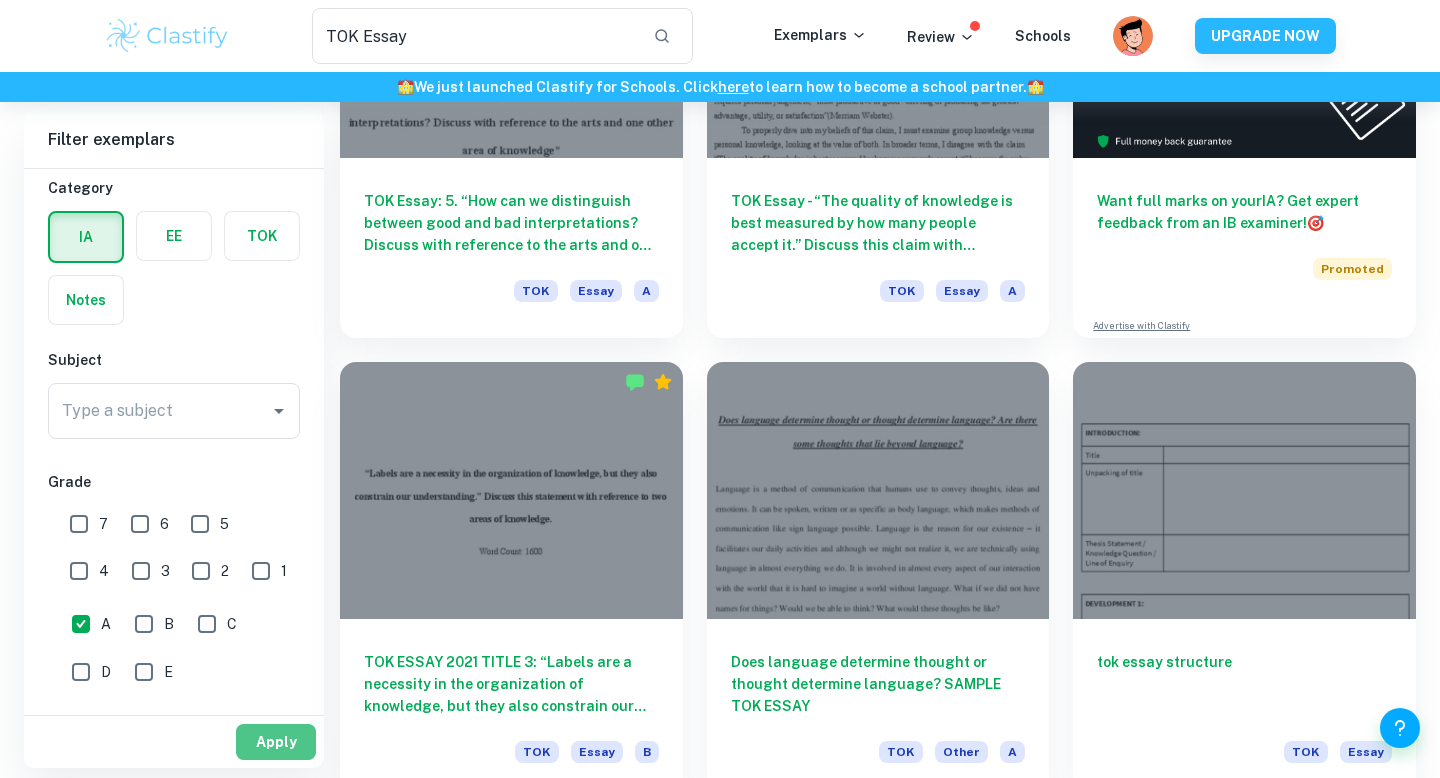 click on "Apply" at bounding box center (276, 742) 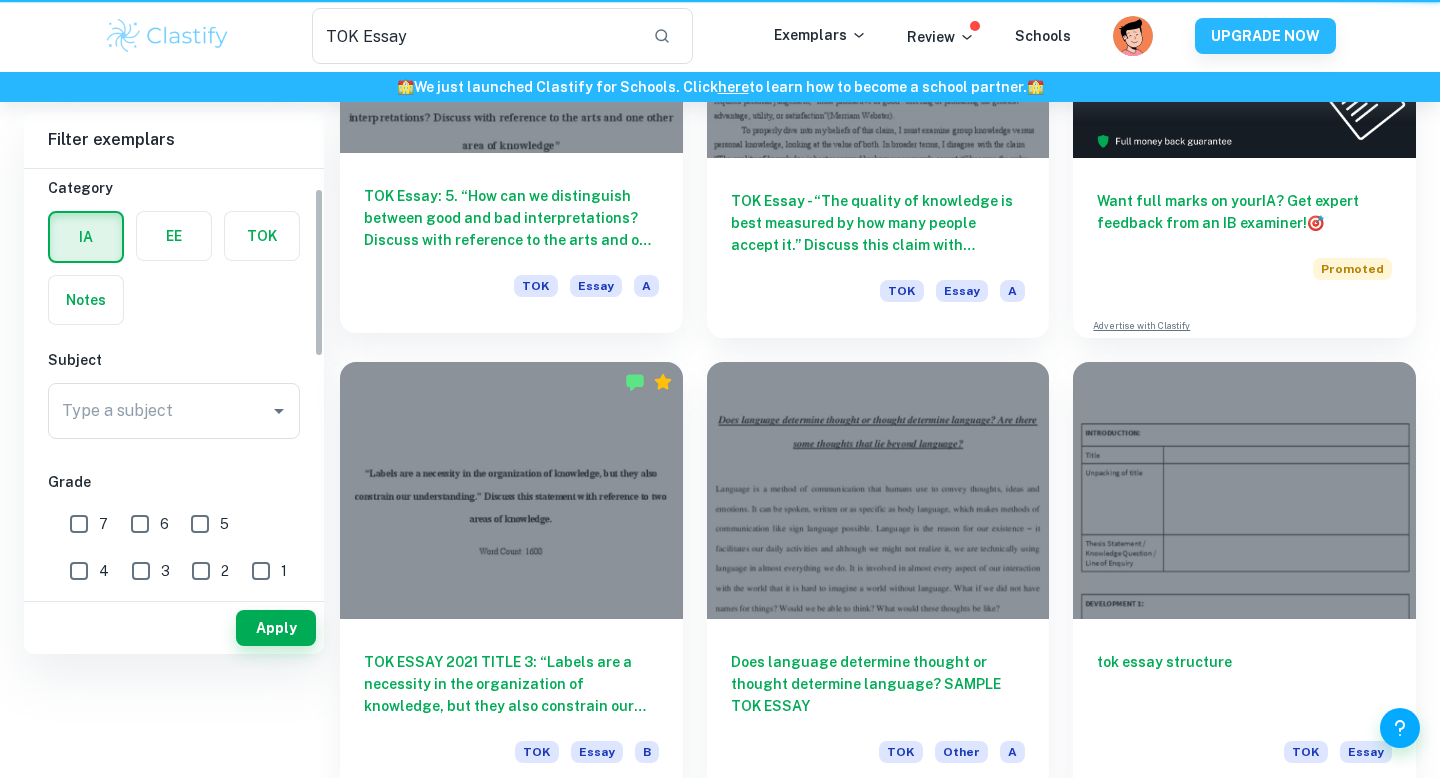 scroll, scrollTop: 0, scrollLeft: 0, axis: both 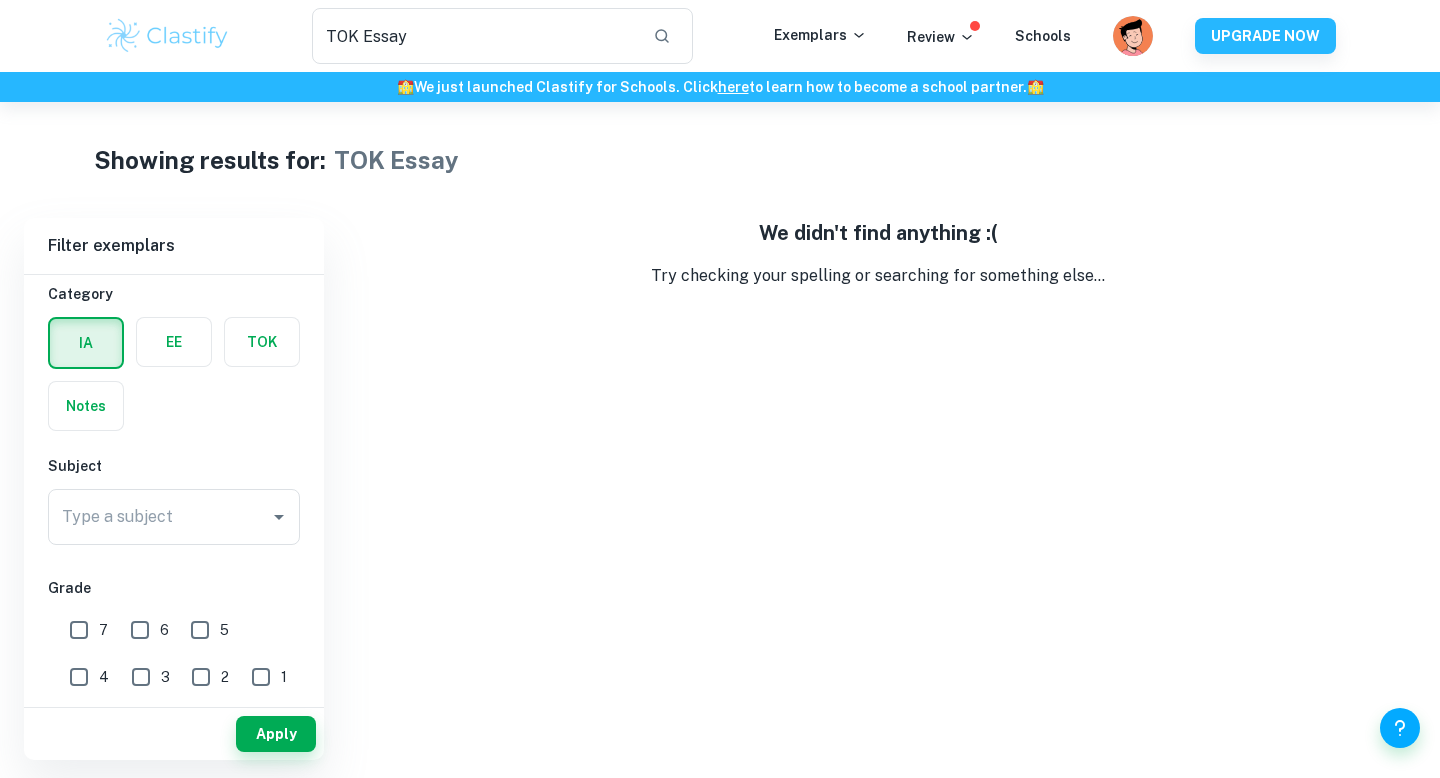 click at bounding box center (174, 342) 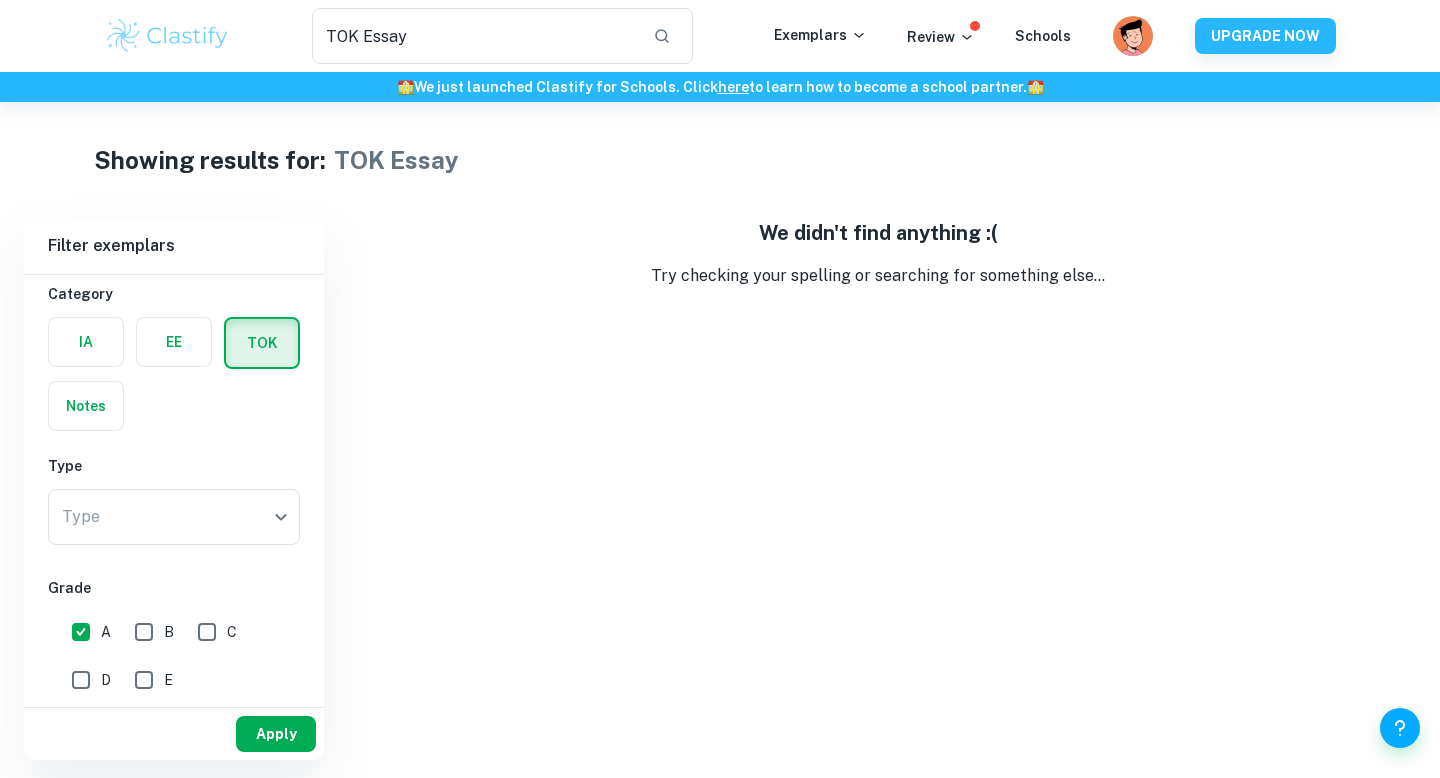 click on "Apply" at bounding box center [276, 734] 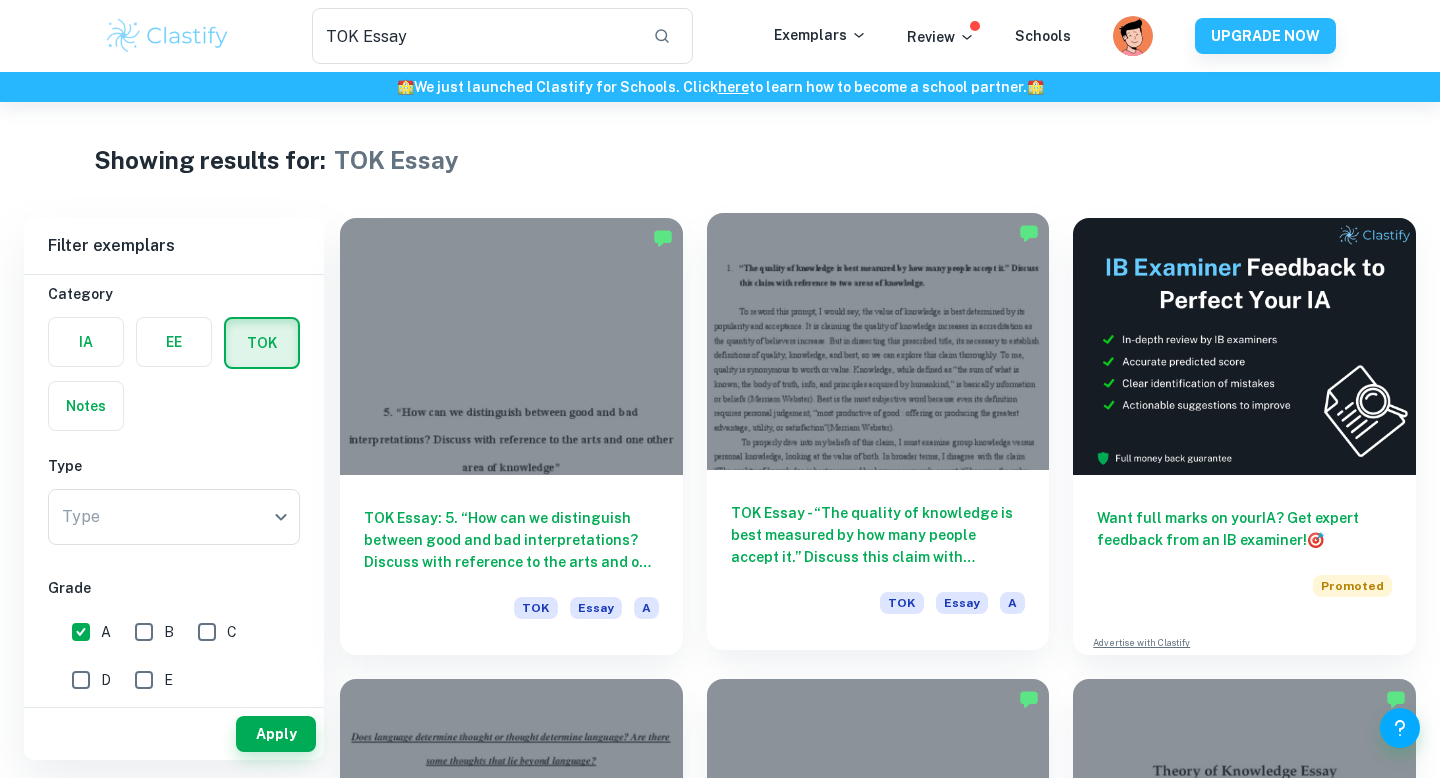 click at bounding box center [878, 341] 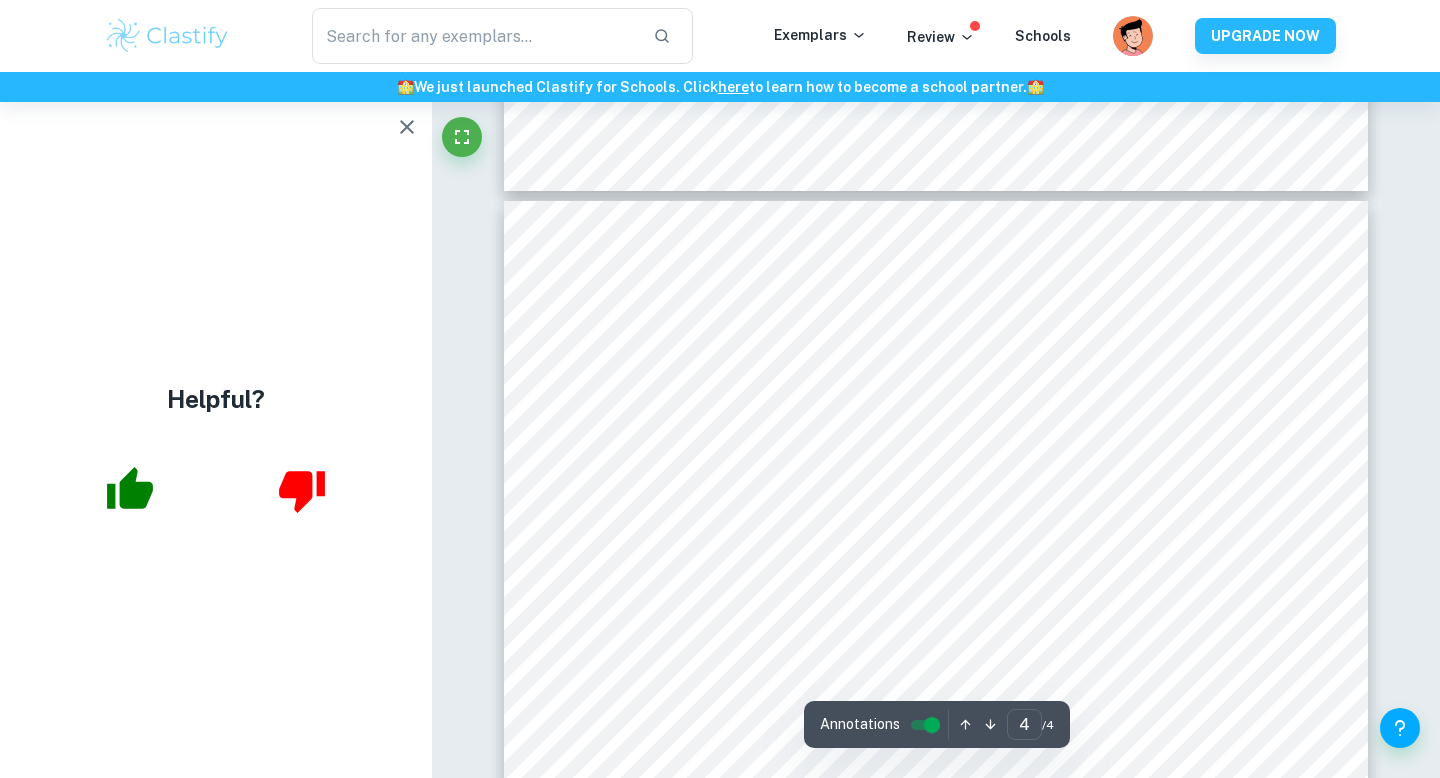scroll, scrollTop: 3587, scrollLeft: 0, axis: vertical 